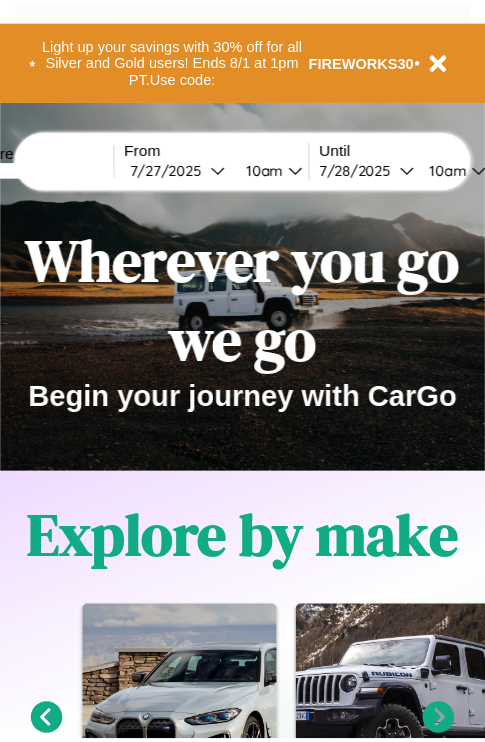 scroll, scrollTop: 0, scrollLeft: 0, axis: both 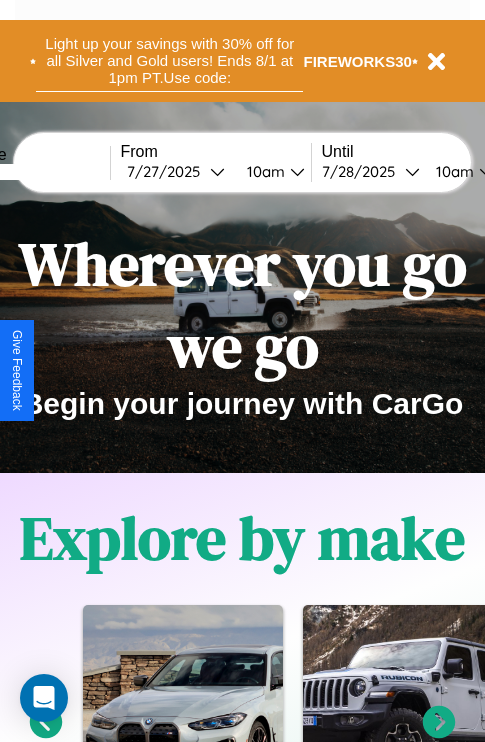click on "Light up your savings with 30% off for all Silver and Gold users! Ends 8/1 at 1pm PT.  Use code:" at bounding box center (169, 61) 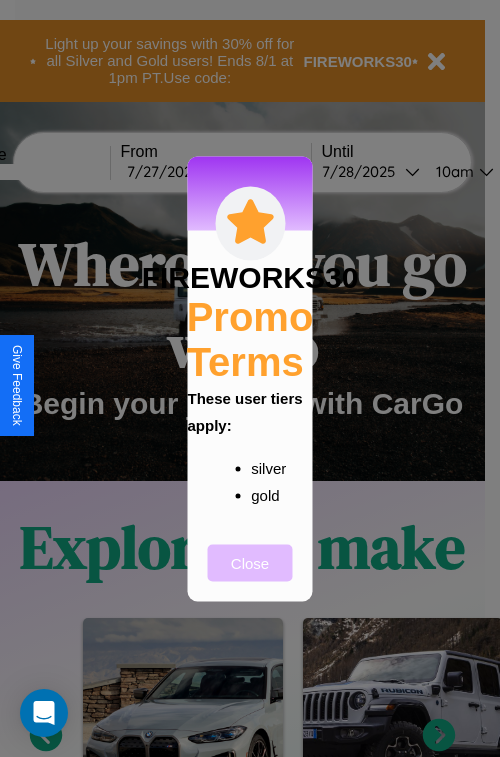 click on "Close" at bounding box center [250, 562] 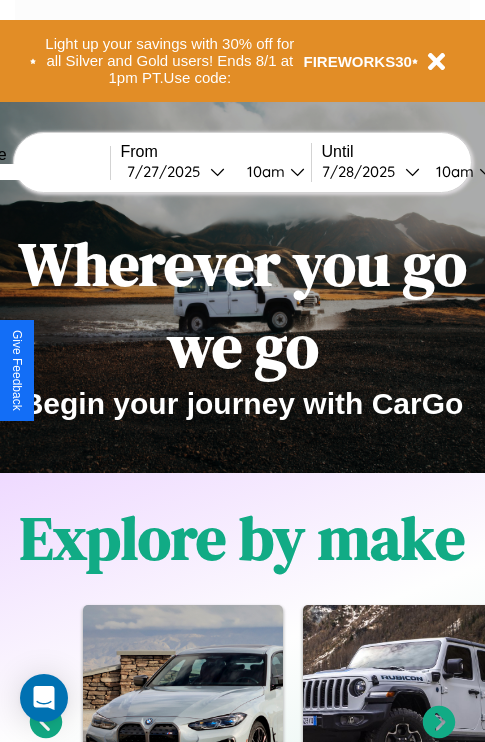 click at bounding box center [35, 172] 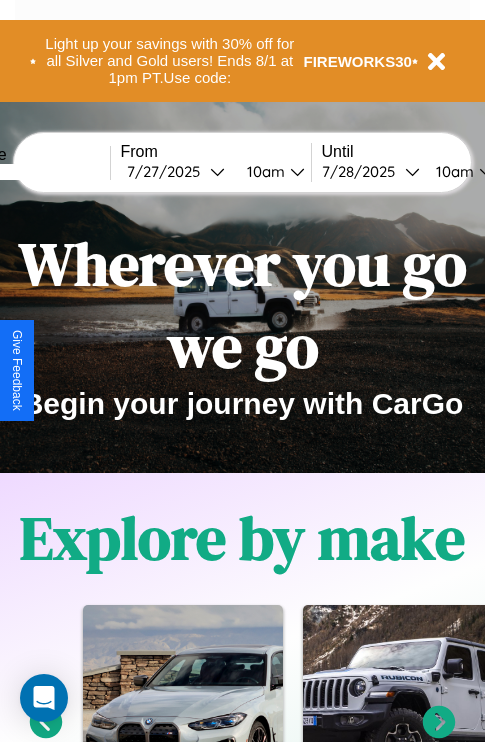 type on "******" 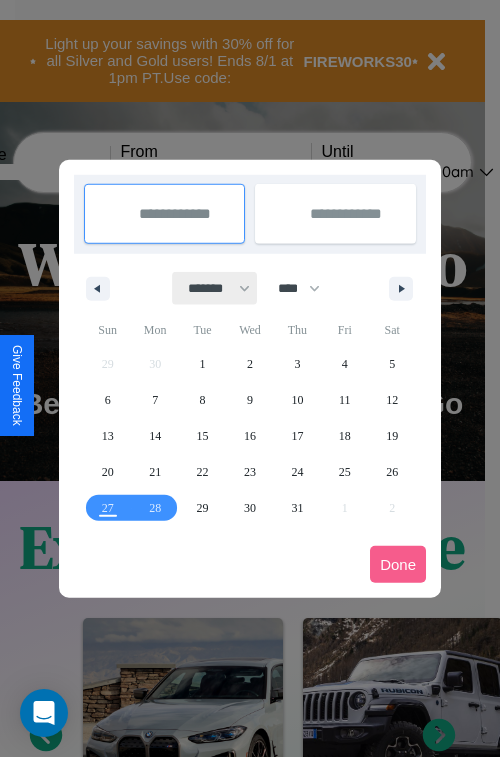 click on "******* ******** ***** ***** *** **** **** ****** ********* ******* ******** ********" at bounding box center (215, 288) 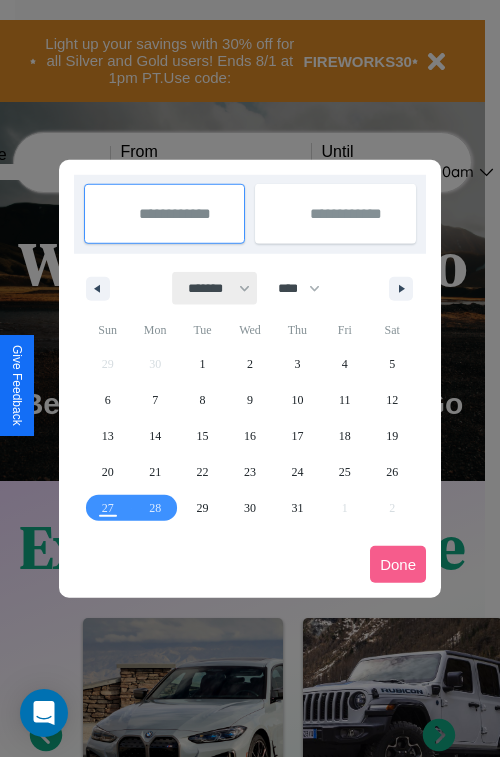select on "*" 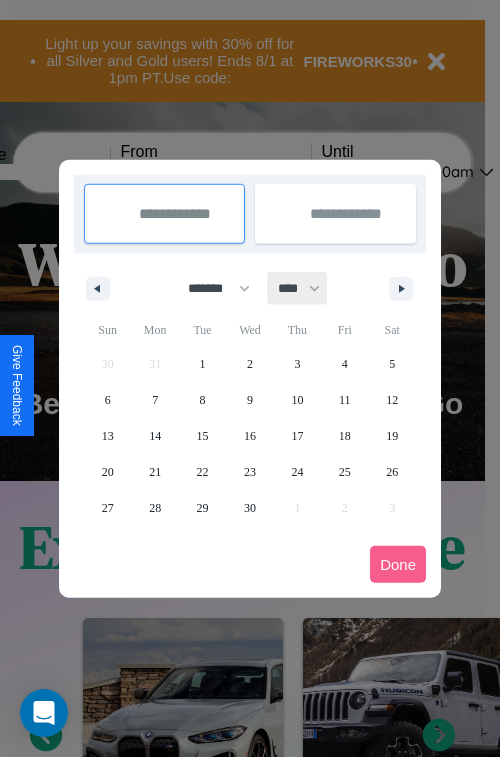 click on "**** **** **** **** **** **** **** **** **** **** **** **** **** **** **** **** **** **** **** **** **** **** **** **** **** **** **** **** **** **** **** **** **** **** **** **** **** **** **** **** **** **** **** **** **** **** **** **** **** **** **** **** **** **** **** **** **** **** **** **** **** **** **** **** **** **** **** **** **** **** **** **** **** **** **** **** **** **** **** **** **** **** **** **** **** **** **** **** **** **** **** **** **** **** **** **** **** **** **** **** **** **** **** **** **** **** **** **** **** **** **** **** **** **** **** **** **** **** **** **** ****" at bounding box center (298, 288) 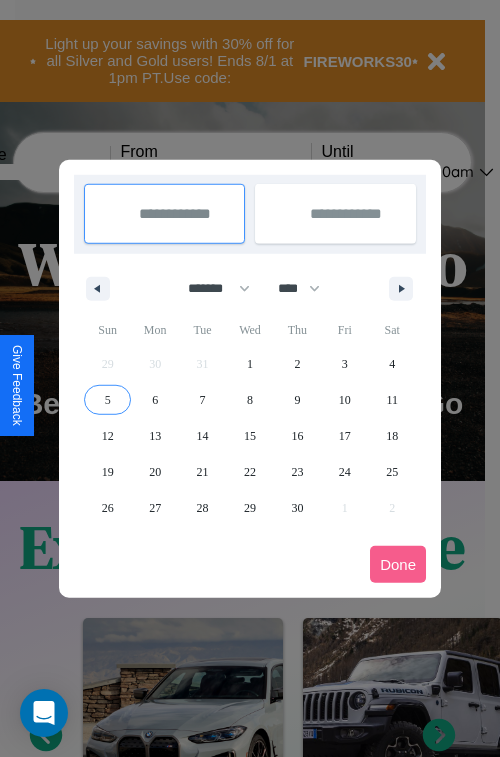 click on "5" at bounding box center [108, 400] 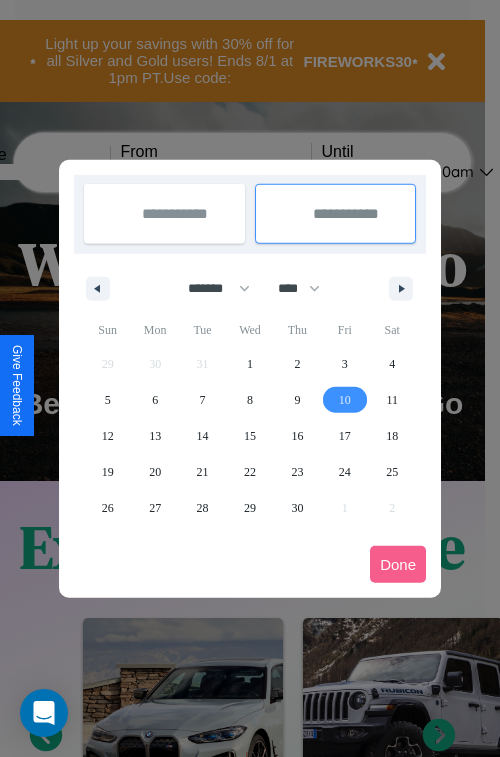 click on "10" at bounding box center (345, 400) 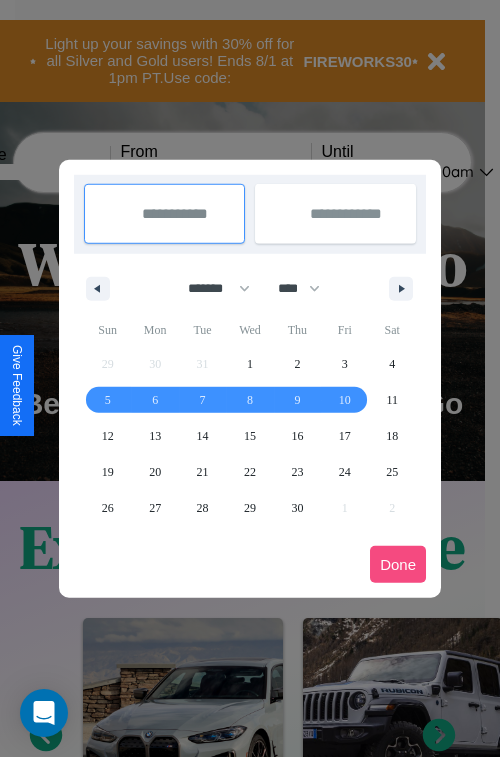 click on "Done" at bounding box center (398, 564) 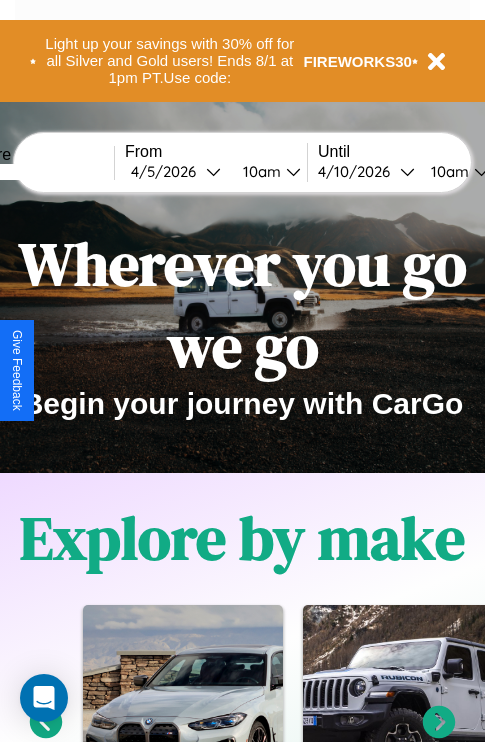scroll, scrollTop: 0, scrollLeft: 71, axis: horizontal 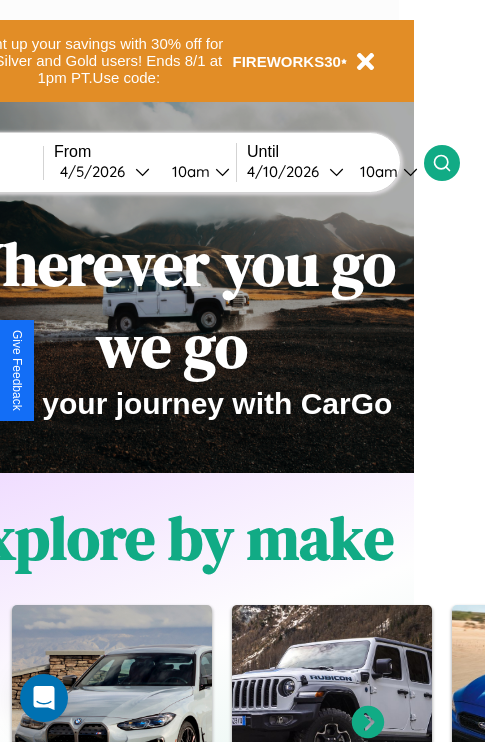 click 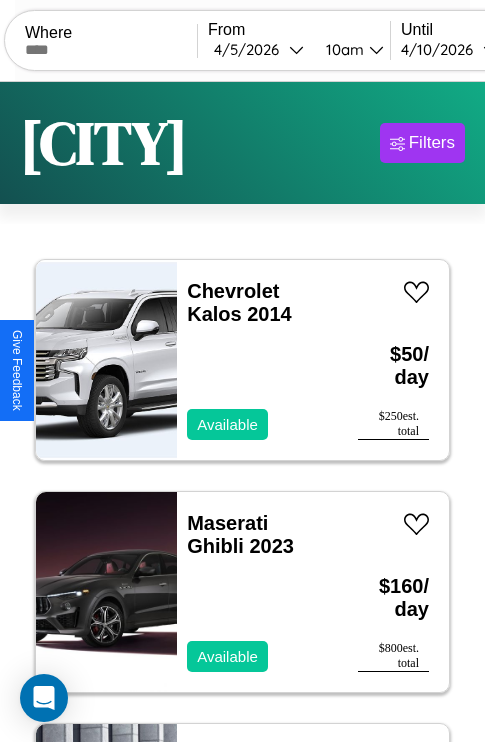 scroll, scrollTop: 66, scrollLeft: 0, axis: vertical 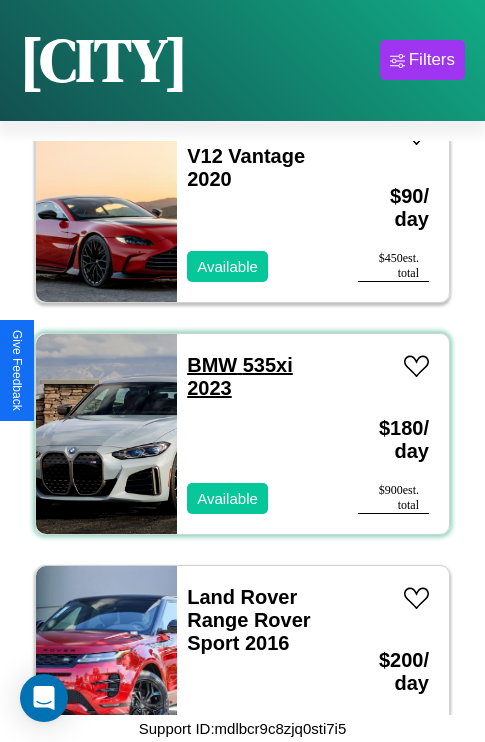 click on "BMW   535xi   2023" at bounding box center (240, 376) 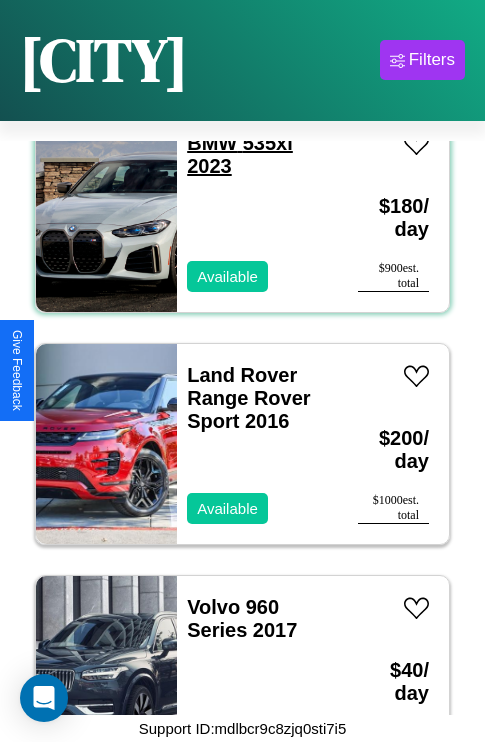 scroll, scrollTop: 2395, scrollLeft: 0, axis: vertical 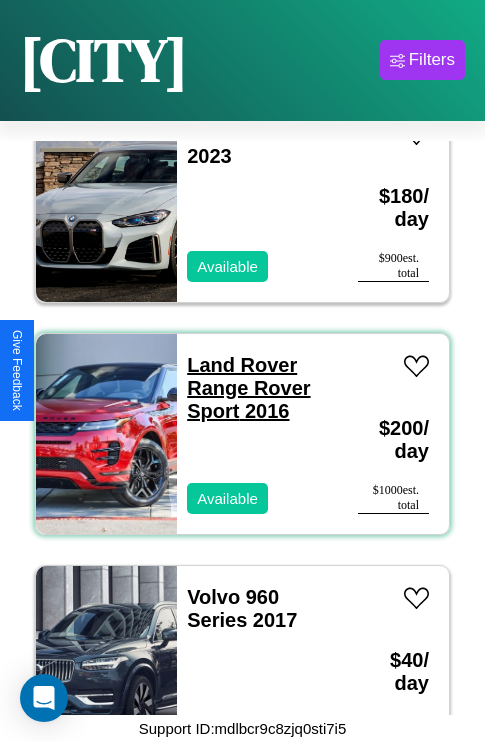 click on "Land Rover   Range Rover Sport   2016" at bounding box center [248, 388] 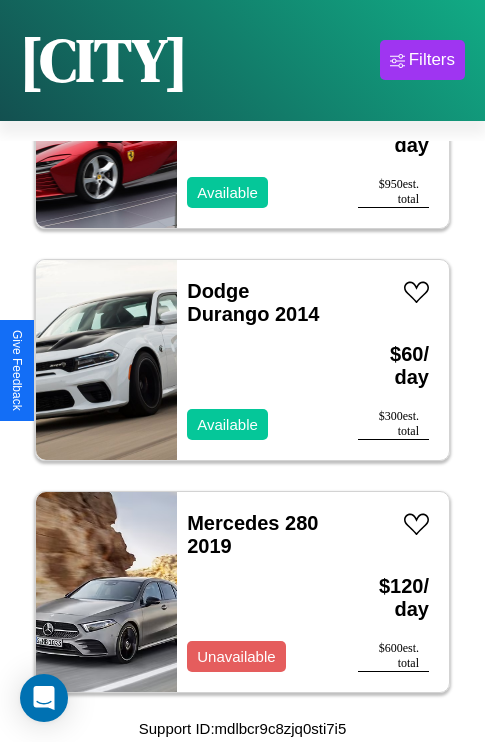 scroll, scrollTop: 1235, scrollLeft: 0, axis: vertical 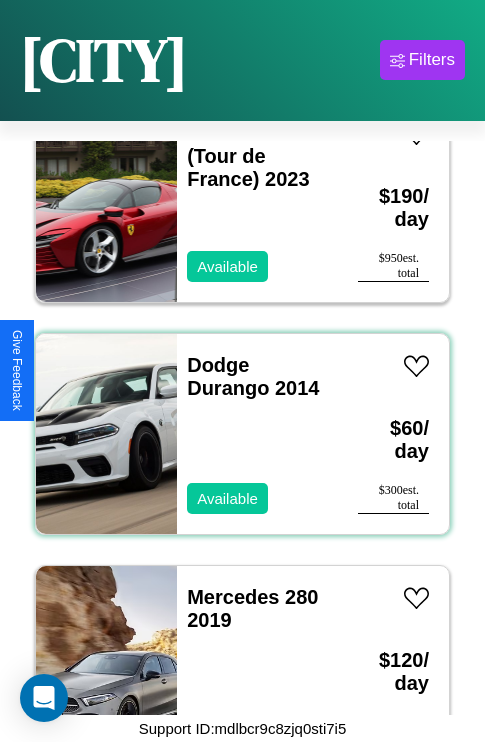 click on "Dodge   Durango   2014 Available" at bounding box center (257, 434) 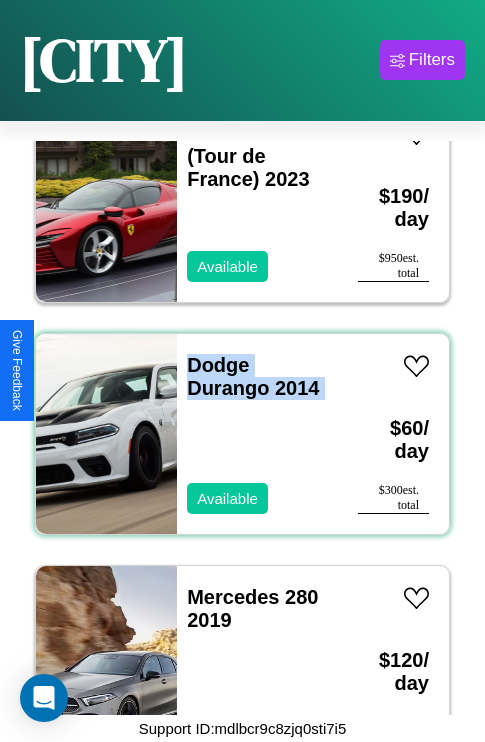 click on "Dodge   Durango   2014 Available" at bounding box center [257, 434] 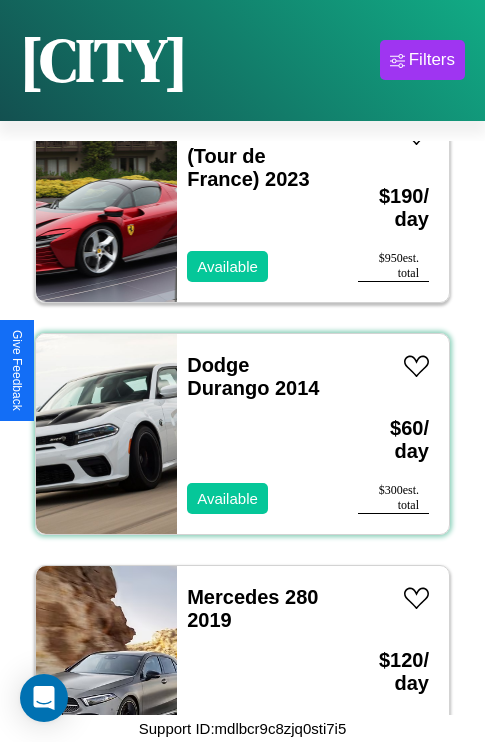 click on "Dodge   Durango   2014 Available" at bounding box center (257, 434) 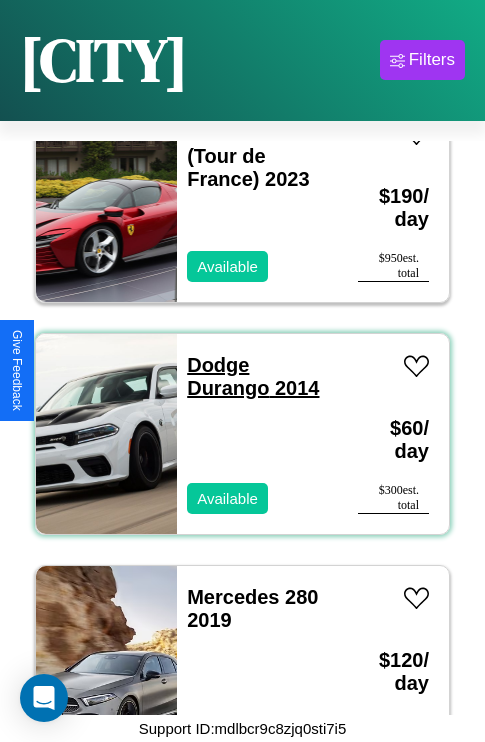 click on "Dodge   Durango   2014" at bounding box center (253, 376) 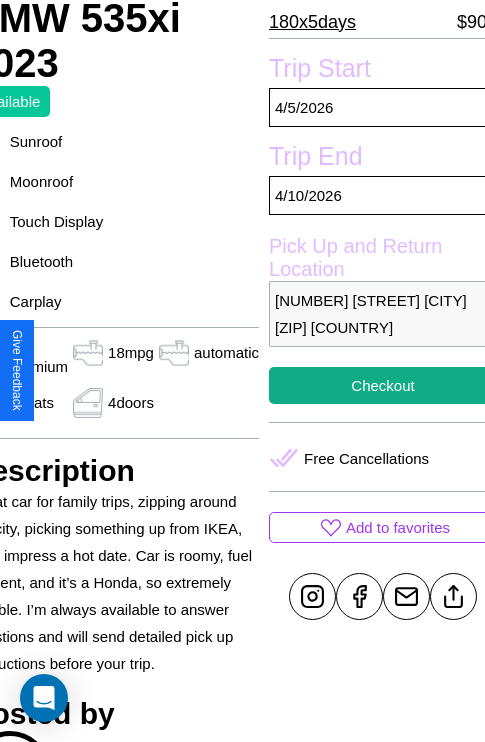 scroll, scrollTop: 390, scrollLeft: 107, axis: both 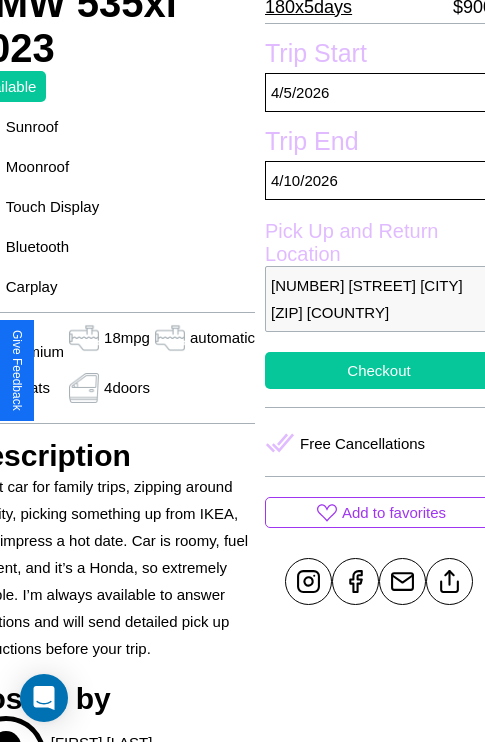 click on "Checkout" at bounding box center [379, 370] 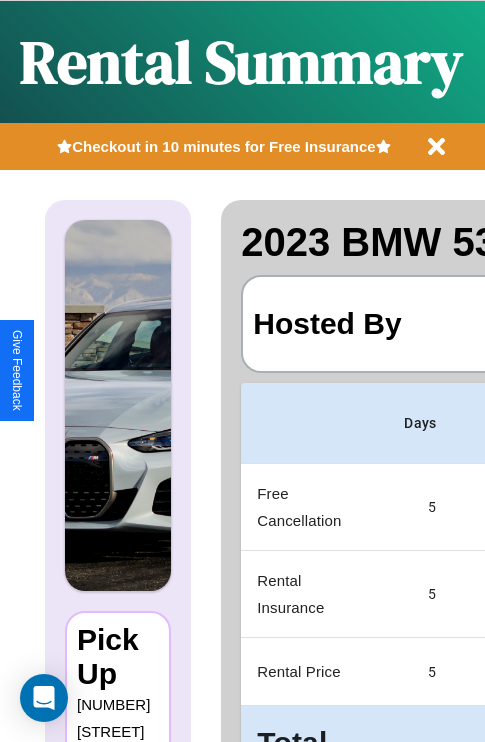 scroll, scrollTop: 0, scrollLeft: 378, axis: horizontal 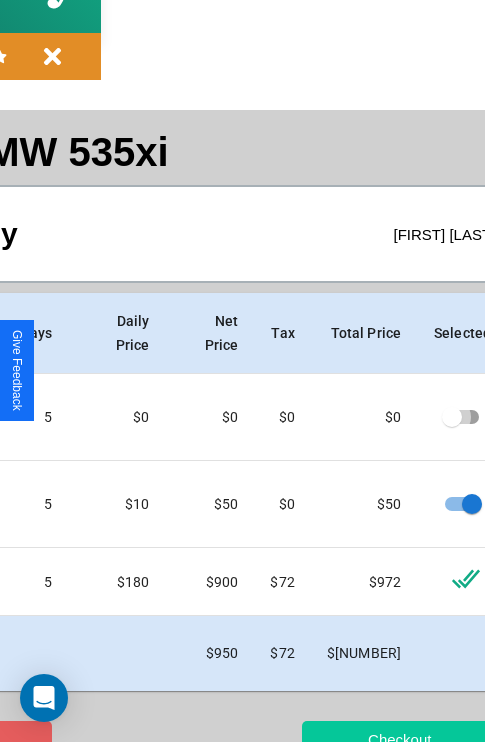 click on "Checkout" at bounding box center (399, 739) 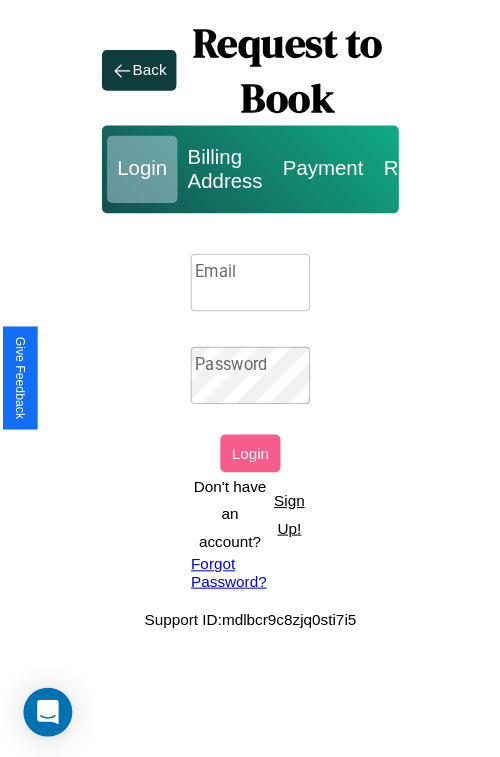 scroll, scrollTop: 0, scrollLeft: 0, axis: both 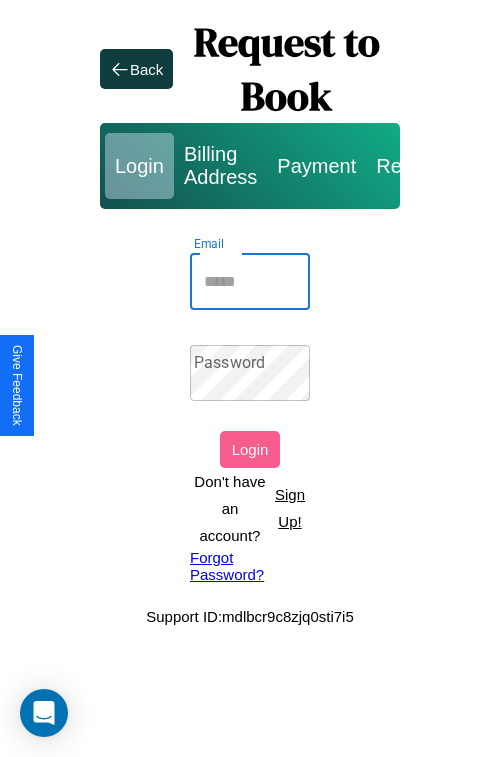 click on "Email" at bounding box center (250, 282) 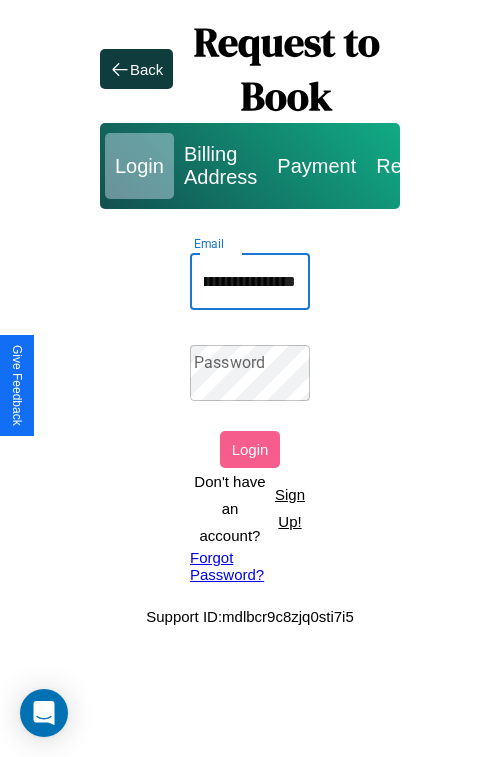 scroll, scrollTop: 0, scrollLeft: 117, axis: horizontal 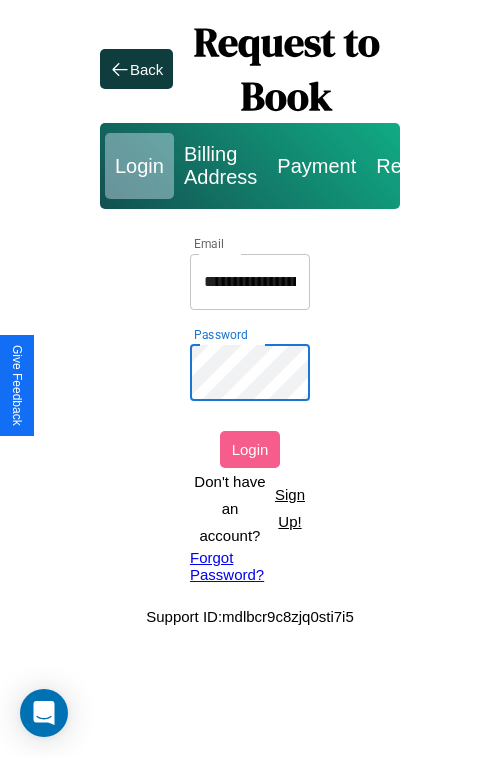 click on "Login" at bounding box center [250, 449] 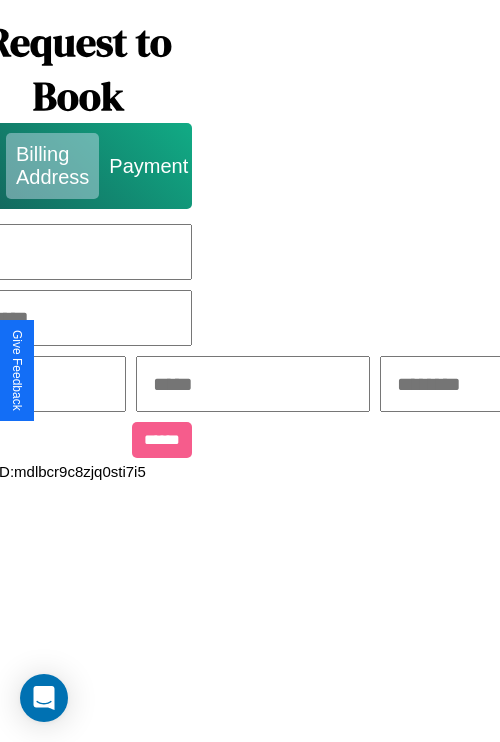 scroll, scrollTop: 0, scrollLeft: 517, axis: horizontal 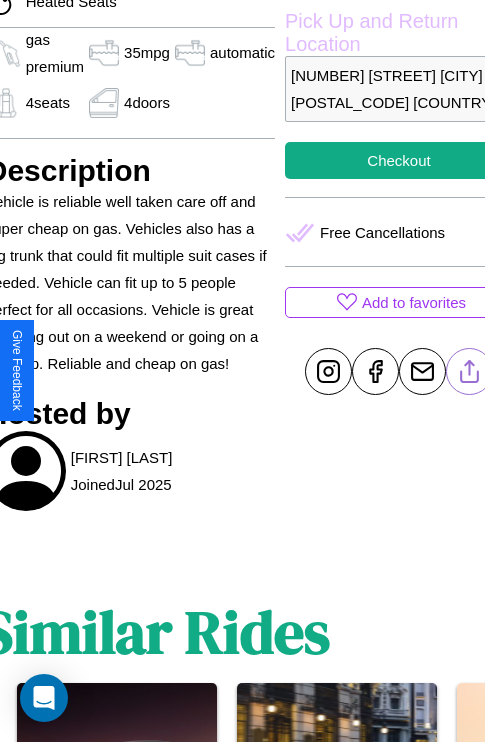 click 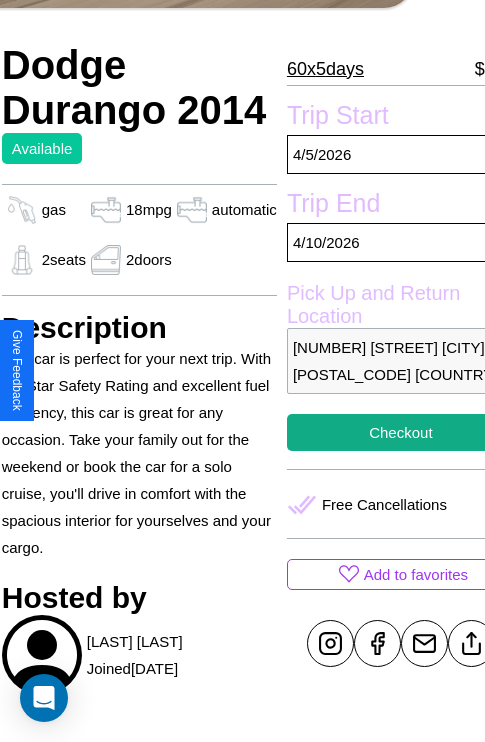 scroll, scrollTop: 377, scrollLeft: 84, axis: both 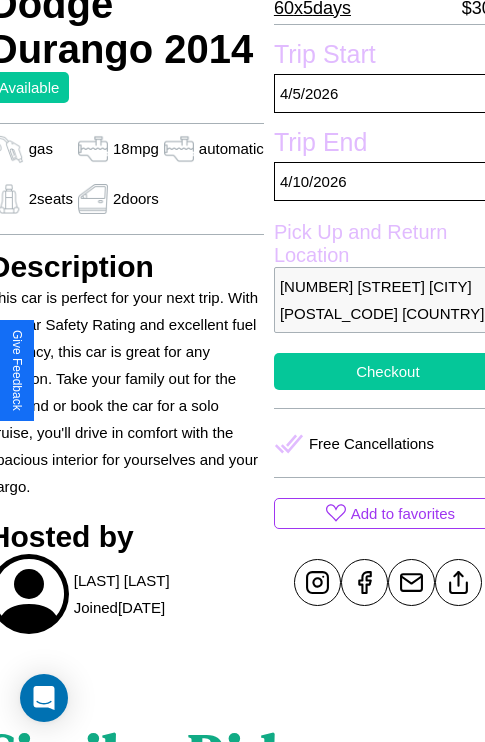 click on "Checkout" at bounding box center [388, 371] 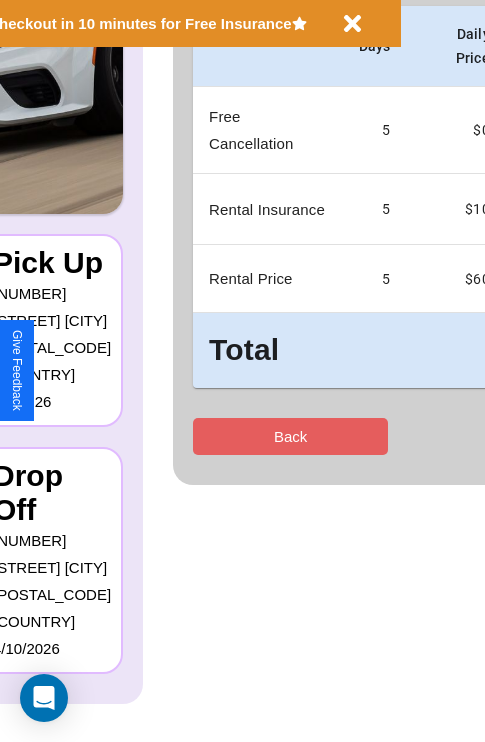 scroll, scrollTop: 0, scrollLeft: 0, axis: both 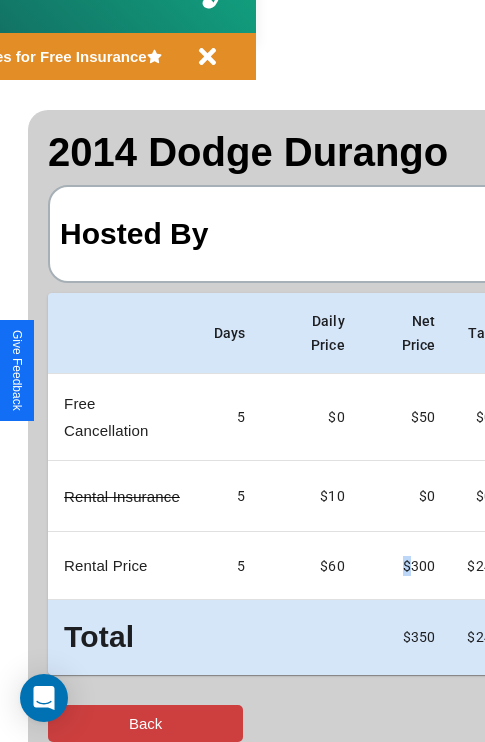 click on "Back" at bounding box center (145, 723) 